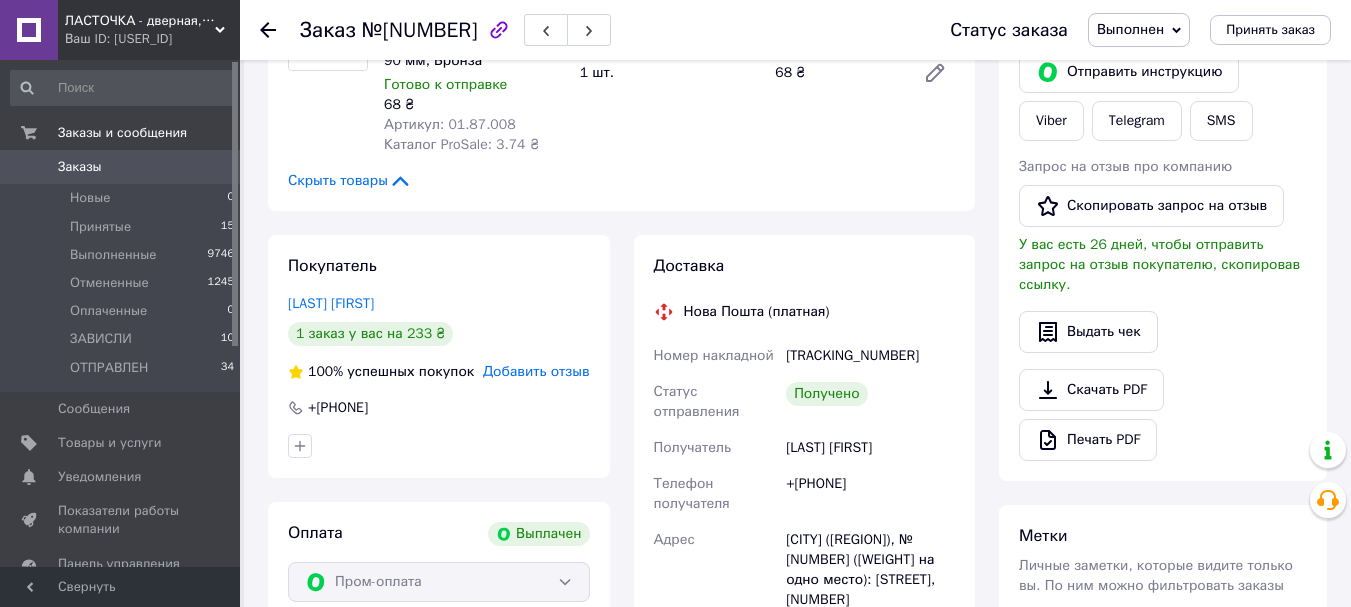scroll, scrollTop: 0, scrollLeft: 0, axis: both 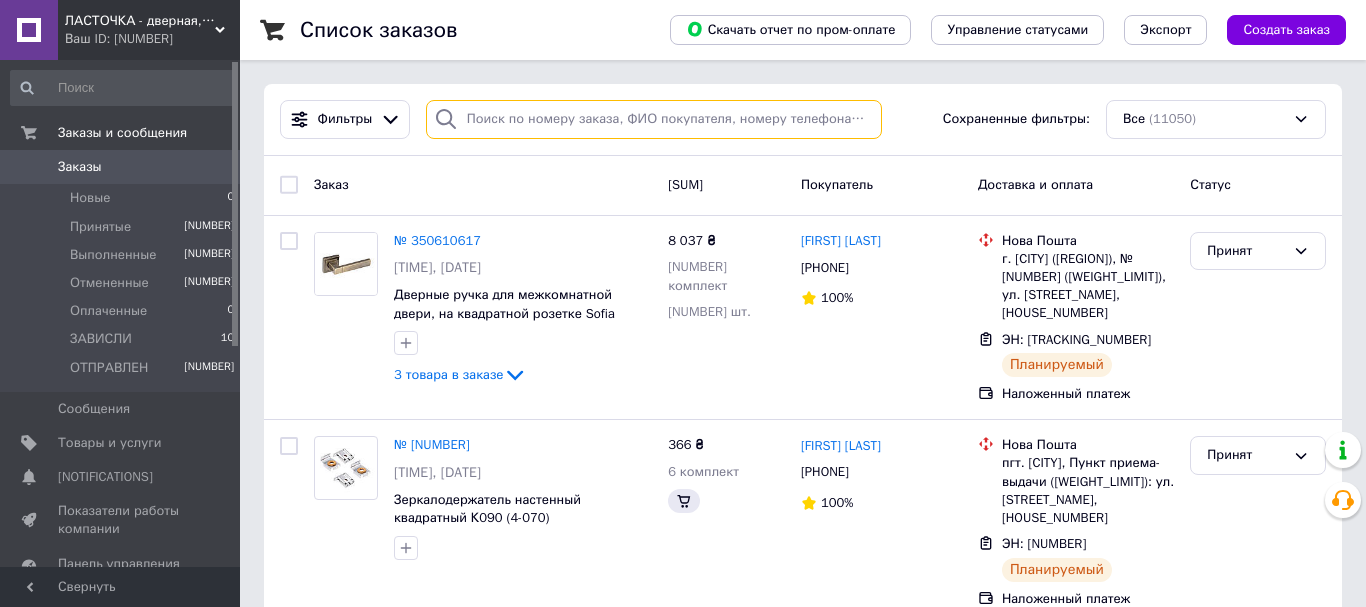 click at bounding box center (654, 119) 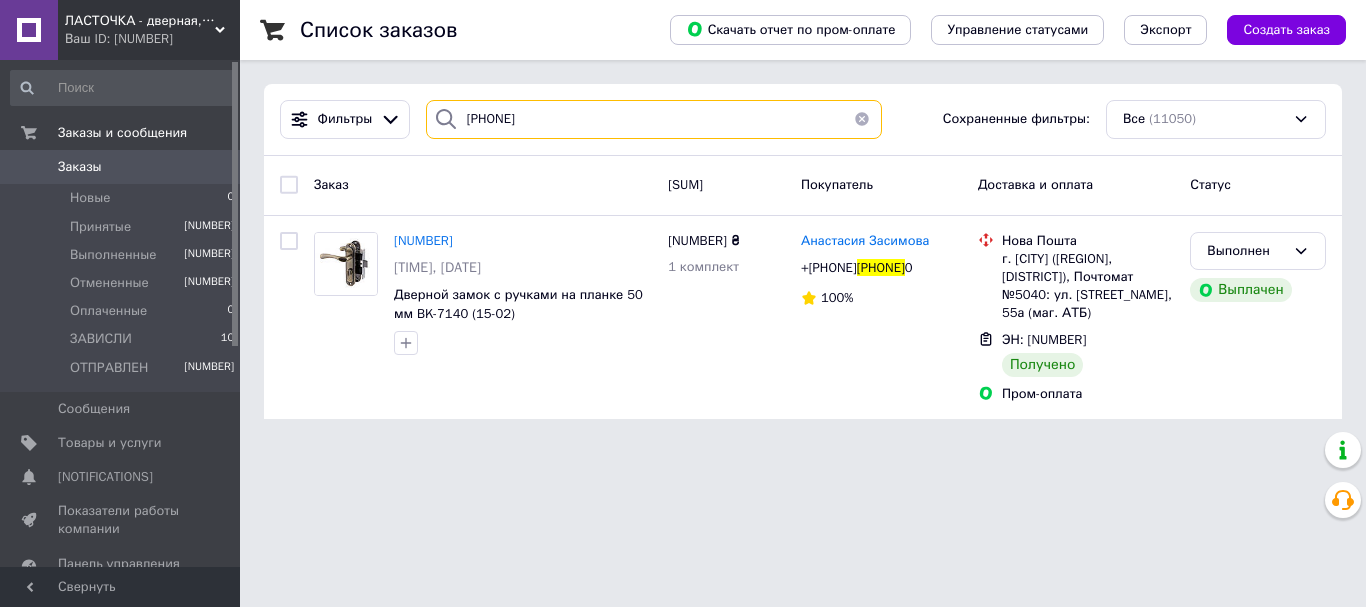 click on "[PHONE]" at bounding box center (654, 119) 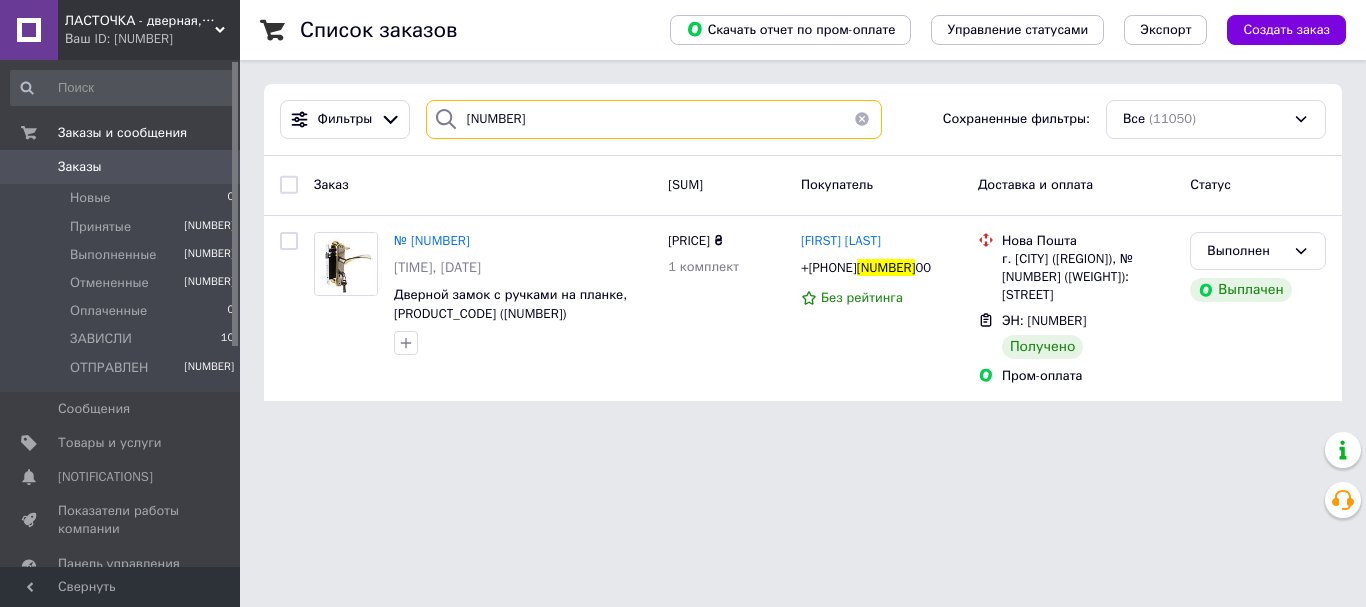 click on "[NUMBER]" at bounding box center (654, 119) 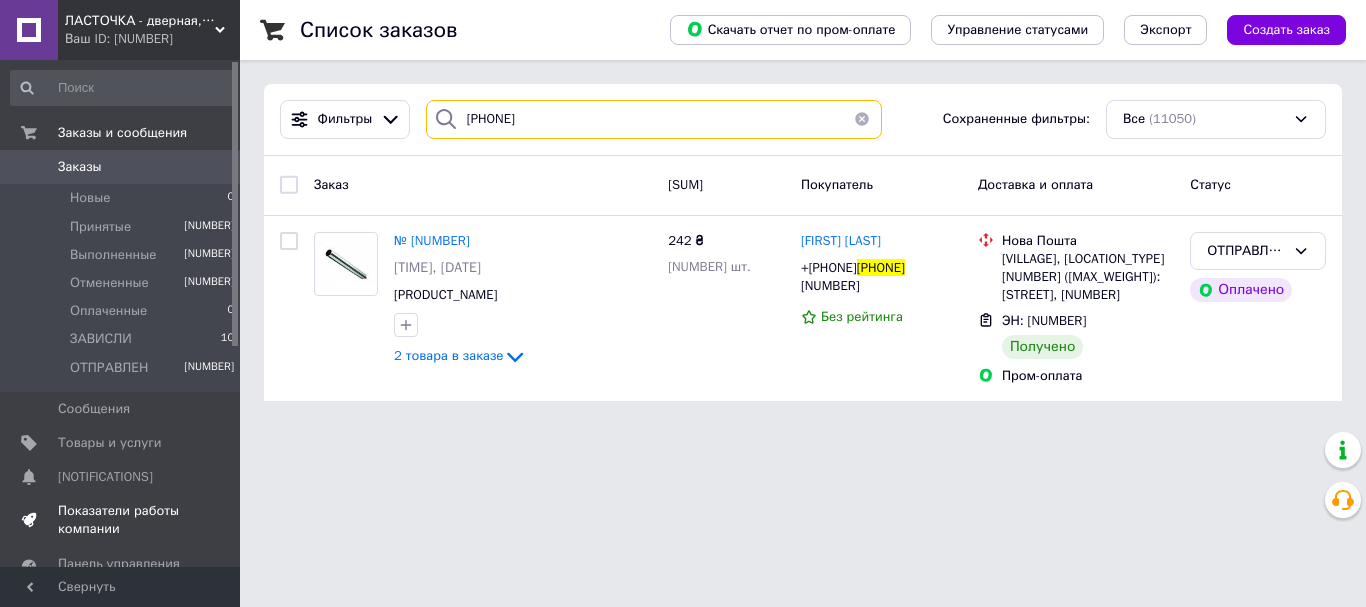 type on "[PHONE]" 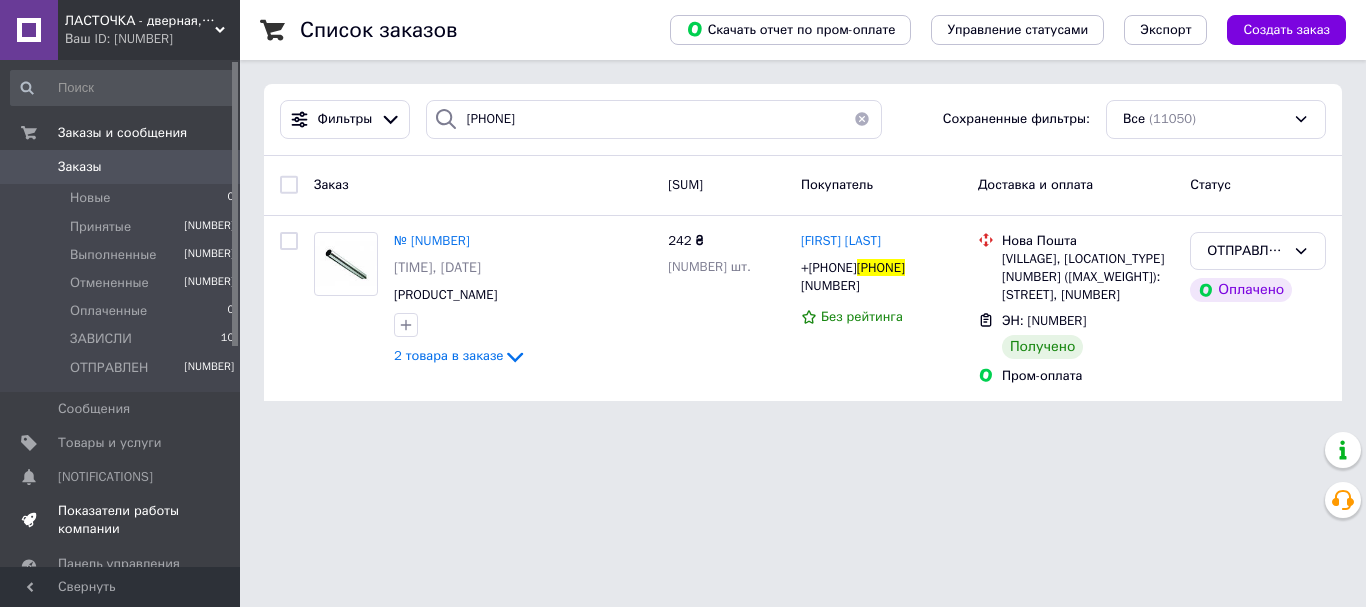 click on "Показатели работы компании" at bounding box center (121, 520) 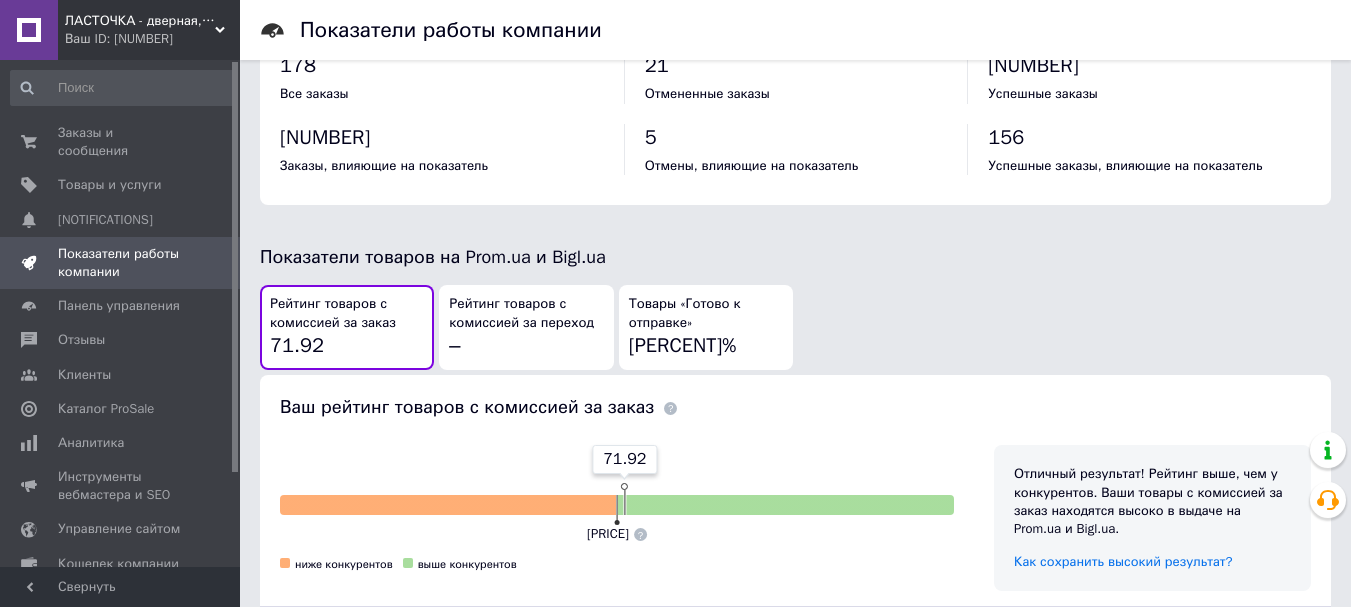 scroll, scrollTop: 1183, scrollLeft: 0, axis: vertical 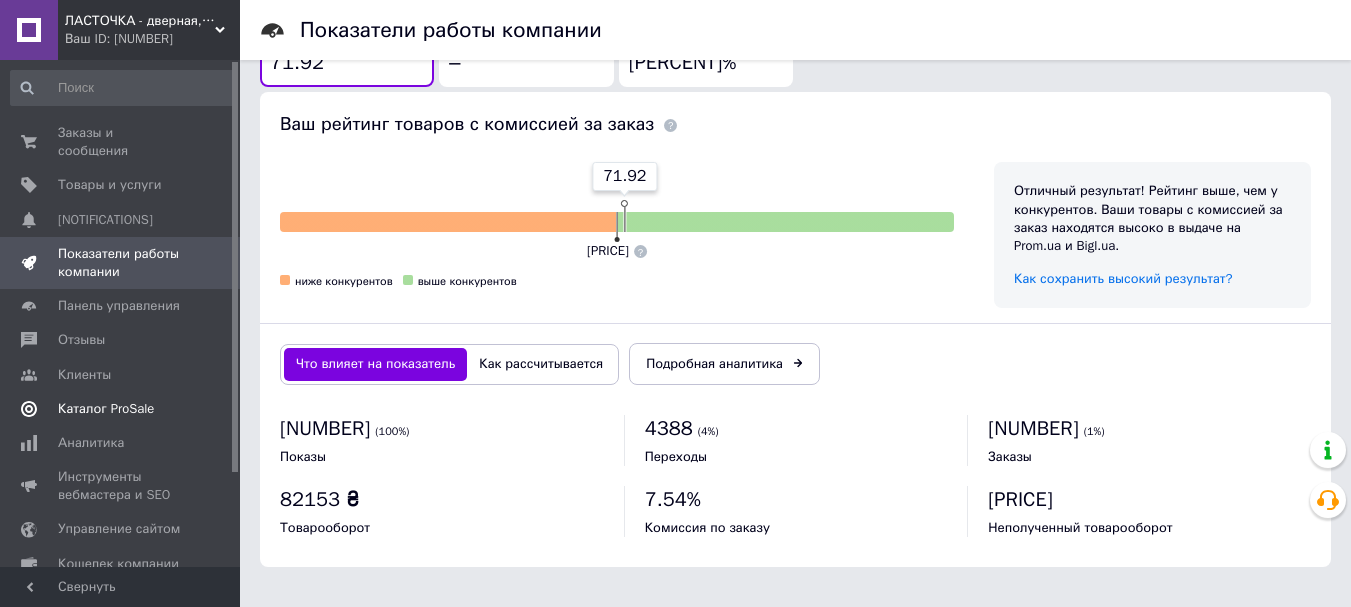 click on "Каталог ProSale" at bounding box center [106, 409] 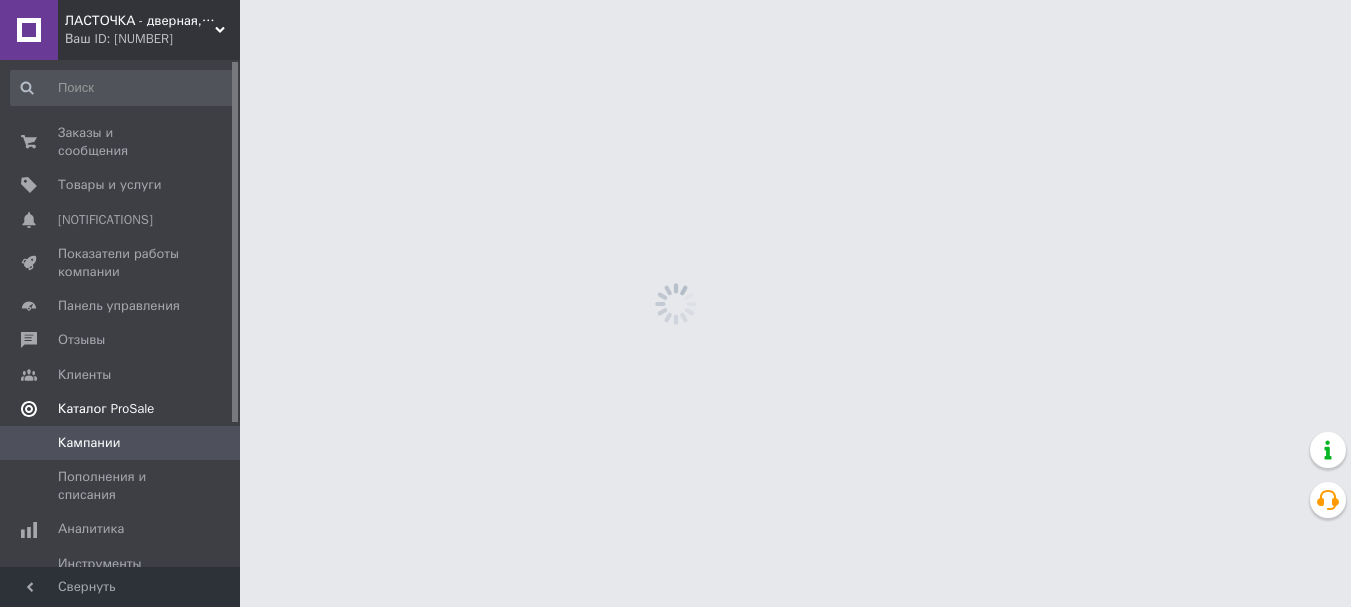 scroll, scrollTop: 0, scrollLeft: 0, axis: both 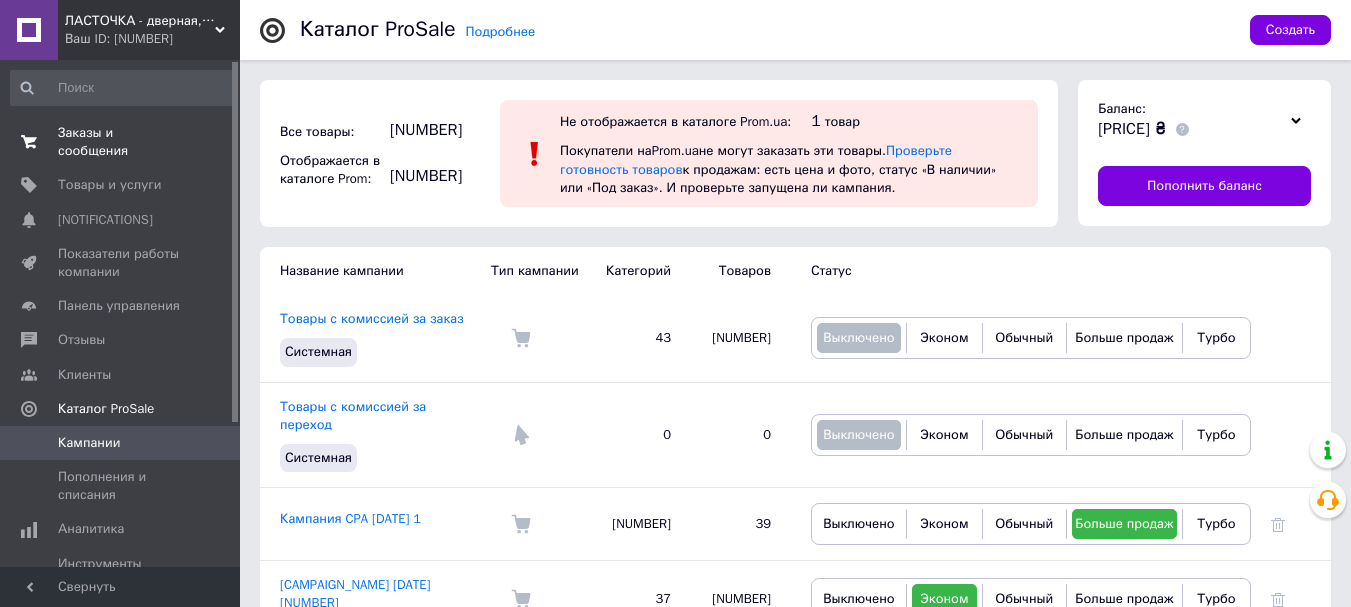 click on "Заказы и сообщения" at bounding box center [121, 142] 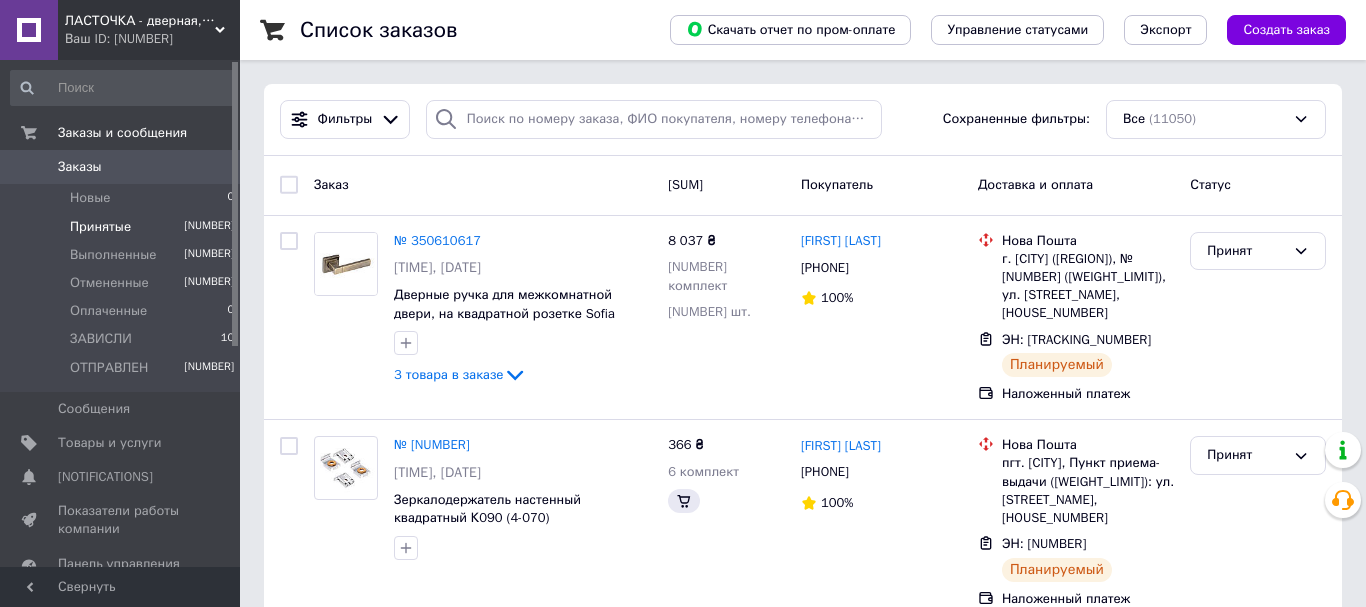 click on "Принятые" at bounding box center [90, 198] 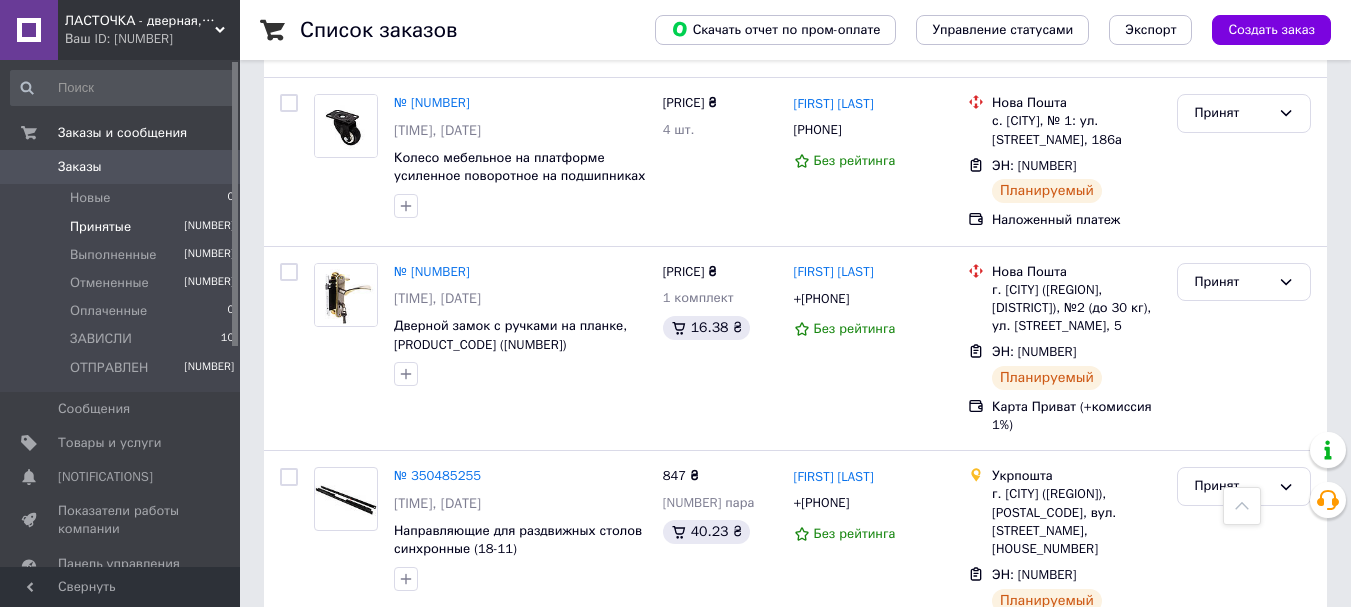 scroll, scrollTop: 2840, scrollLeft: 0, axis: vertical 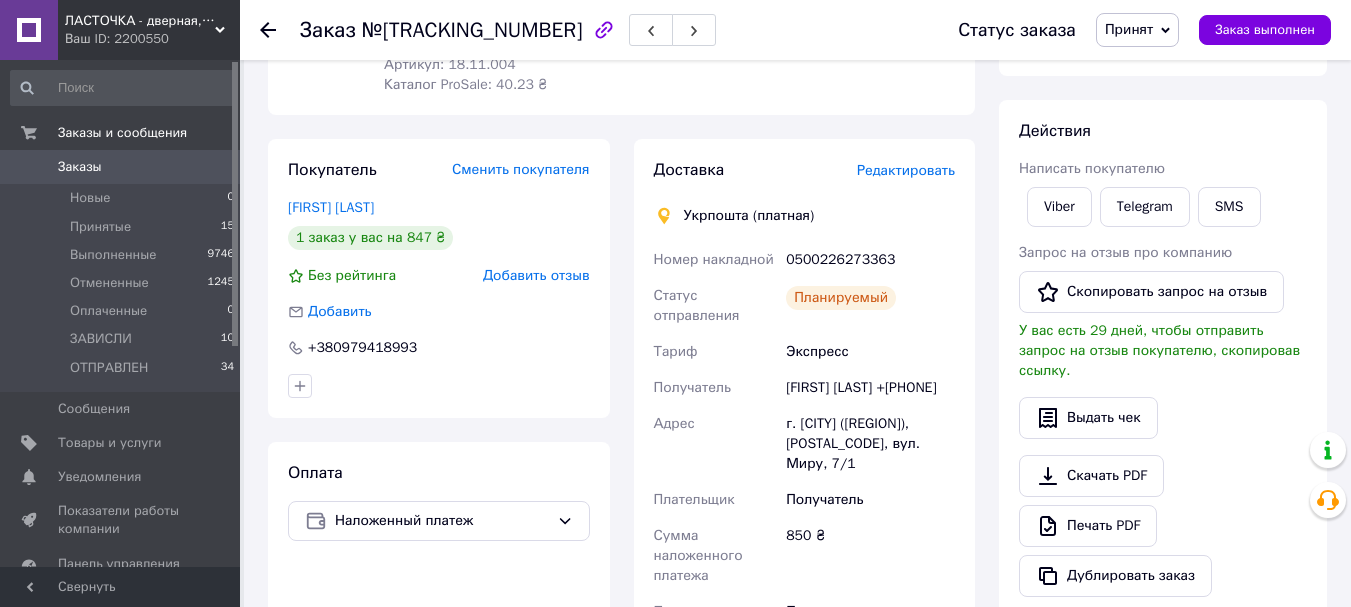click on "Редактировать" at bounding box center [906, 170] 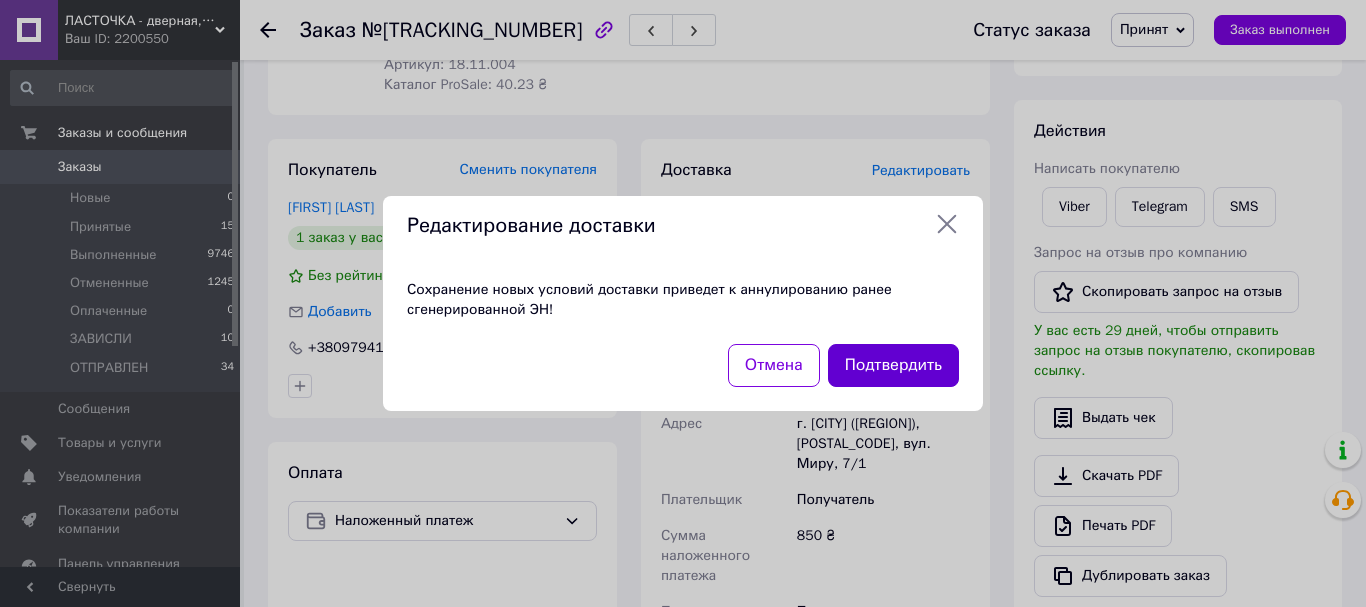 click on "Подтвердить" at bounding box center [893, 365] 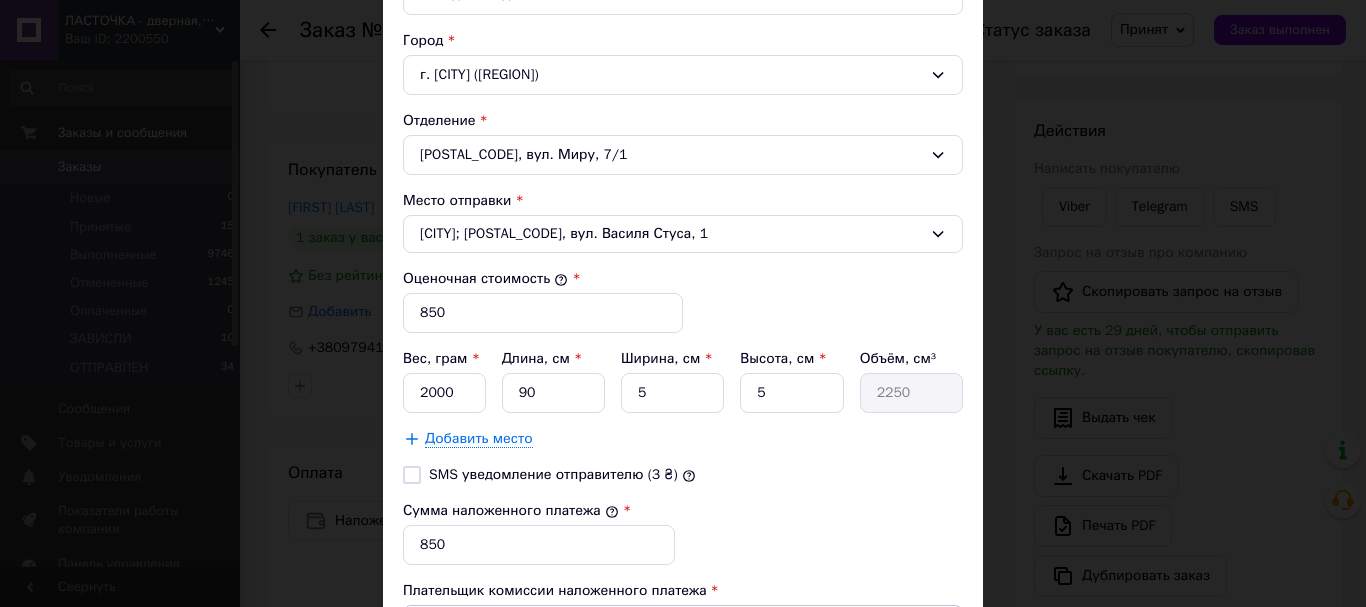 scroll, scrollTop: 0, scrollLeft: 0, axis: both 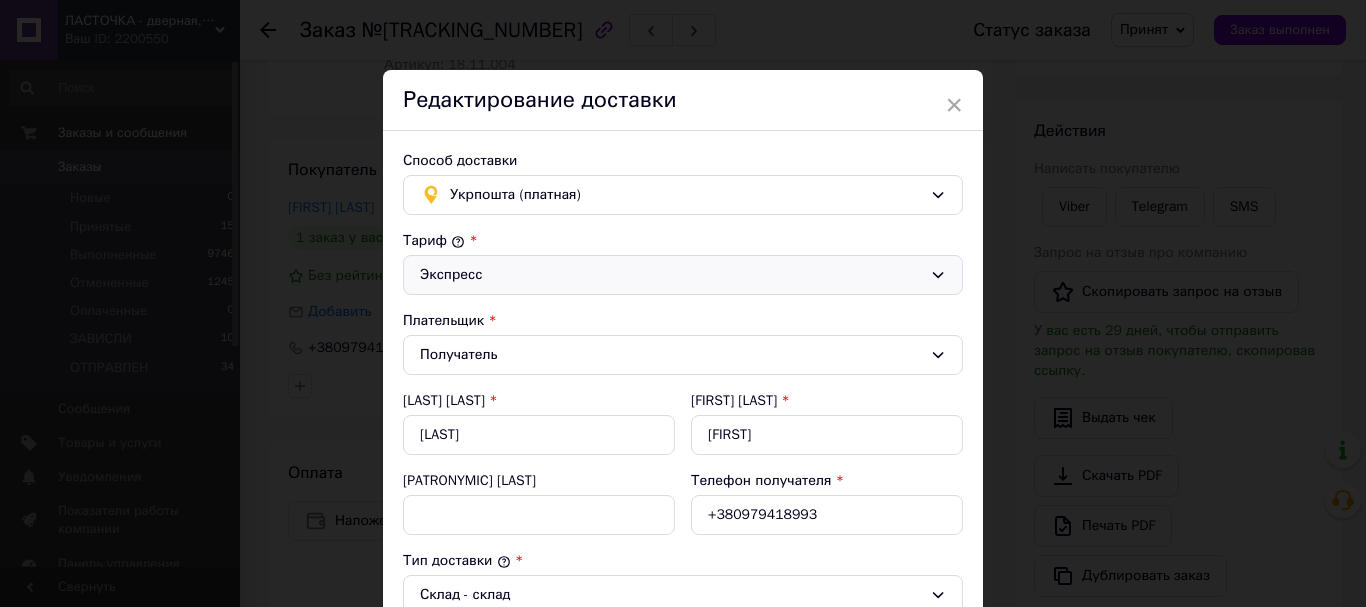 click on "Экспресс" at bounding box center [671, 275] 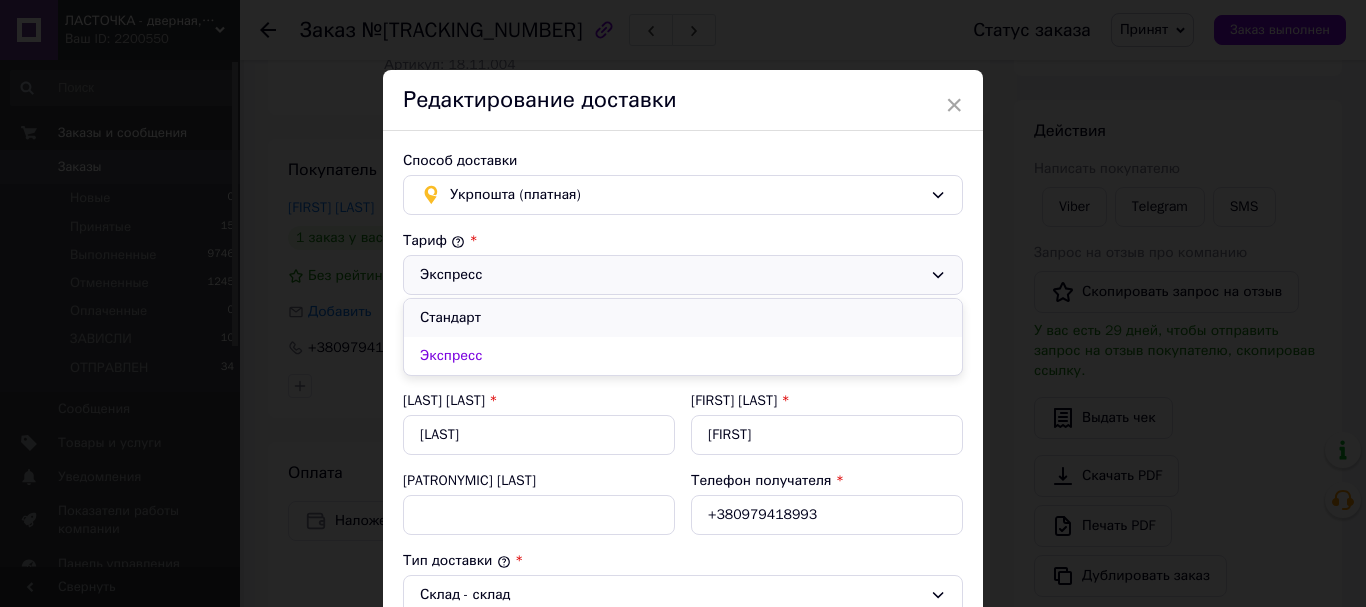 click on "Стандарт" at bounding box center [683, 318] 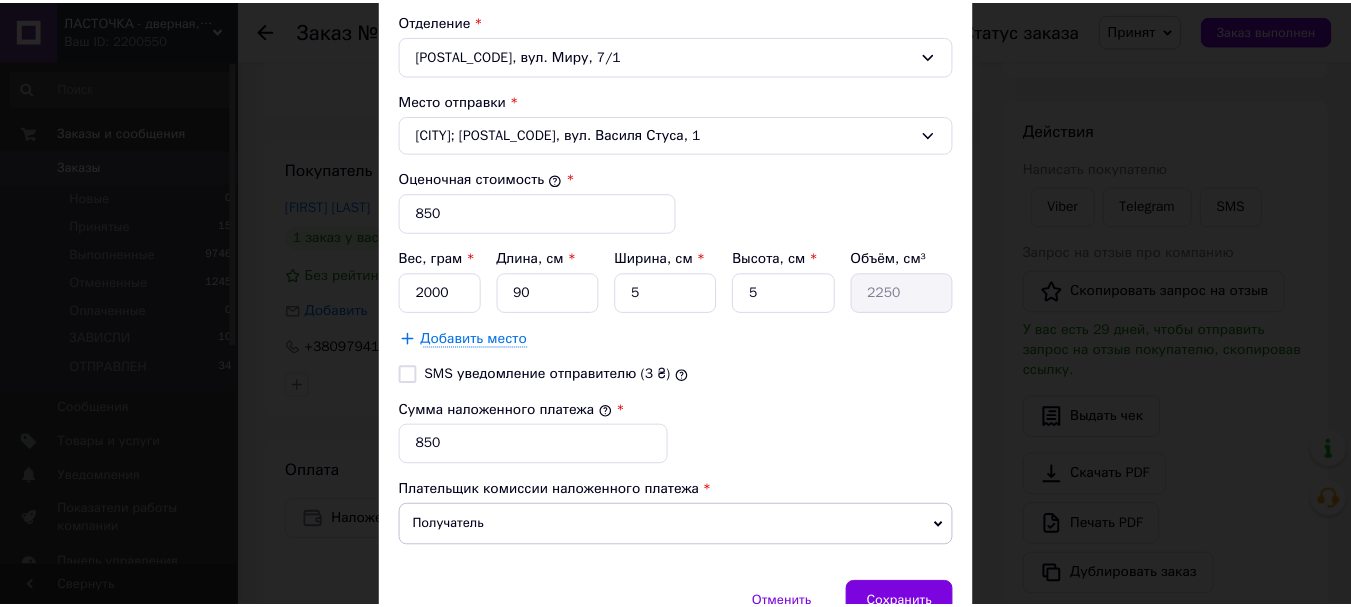 scroll, scrollTop: 806, scrollLeft: 0, axis: vertical 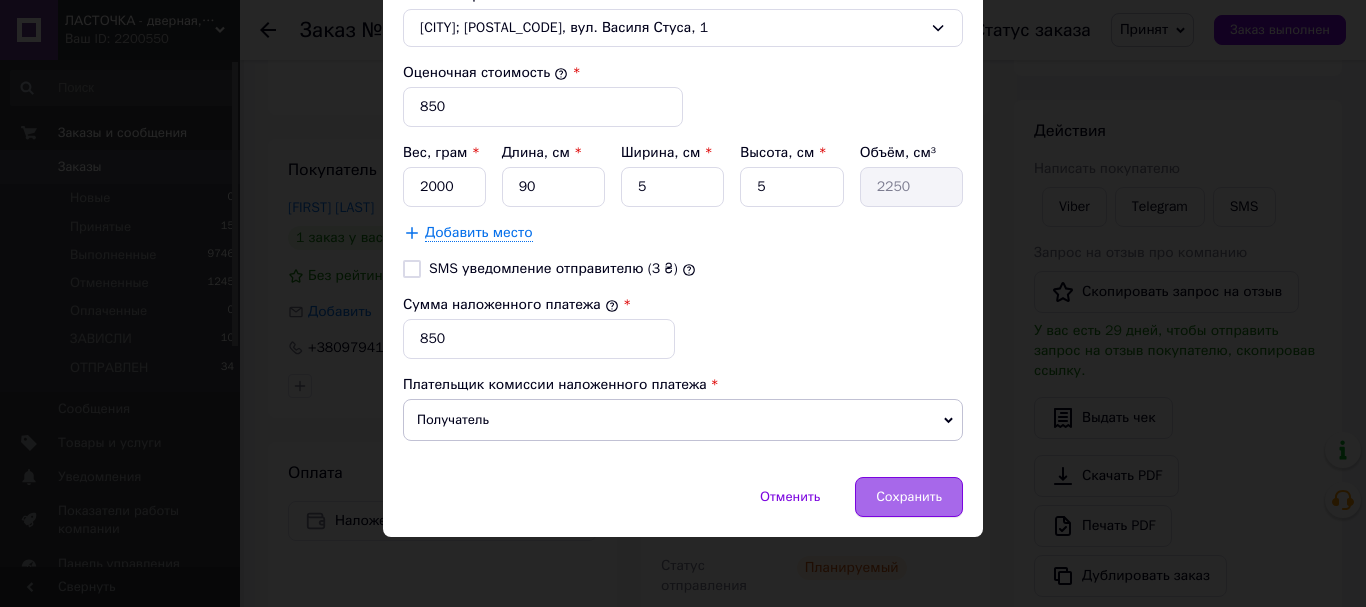 click on "Сохранить" at bounding box center [909, 497] 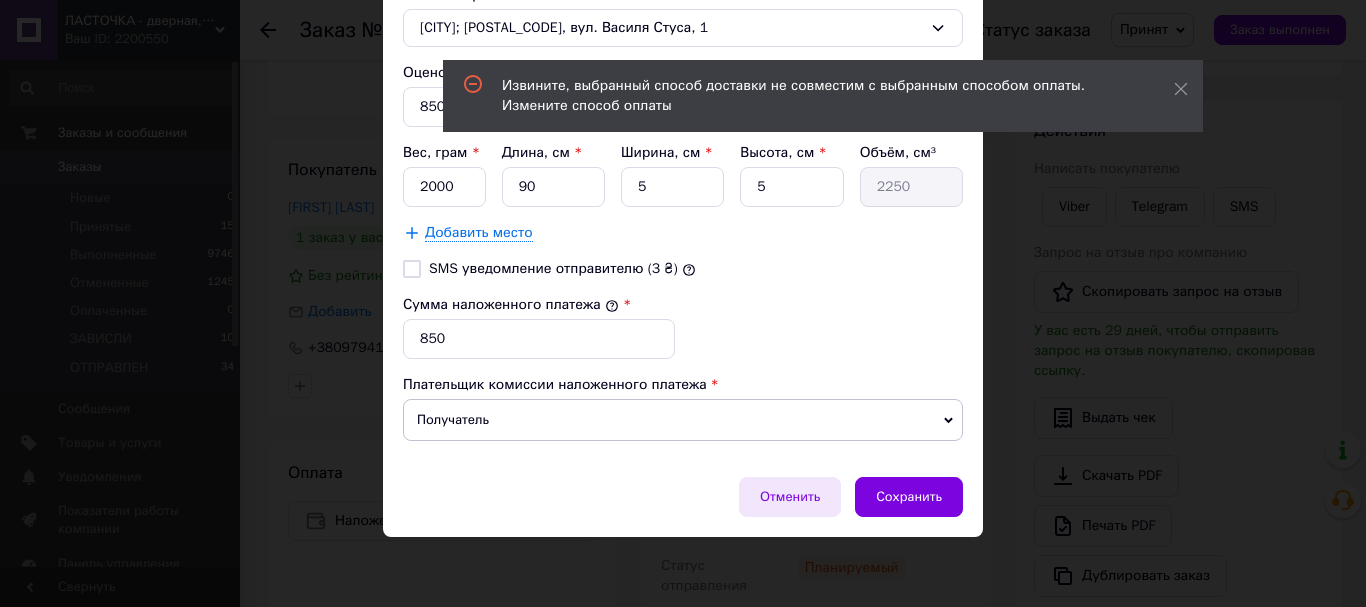 click on "Отменить" at bounding box center [790, 497] 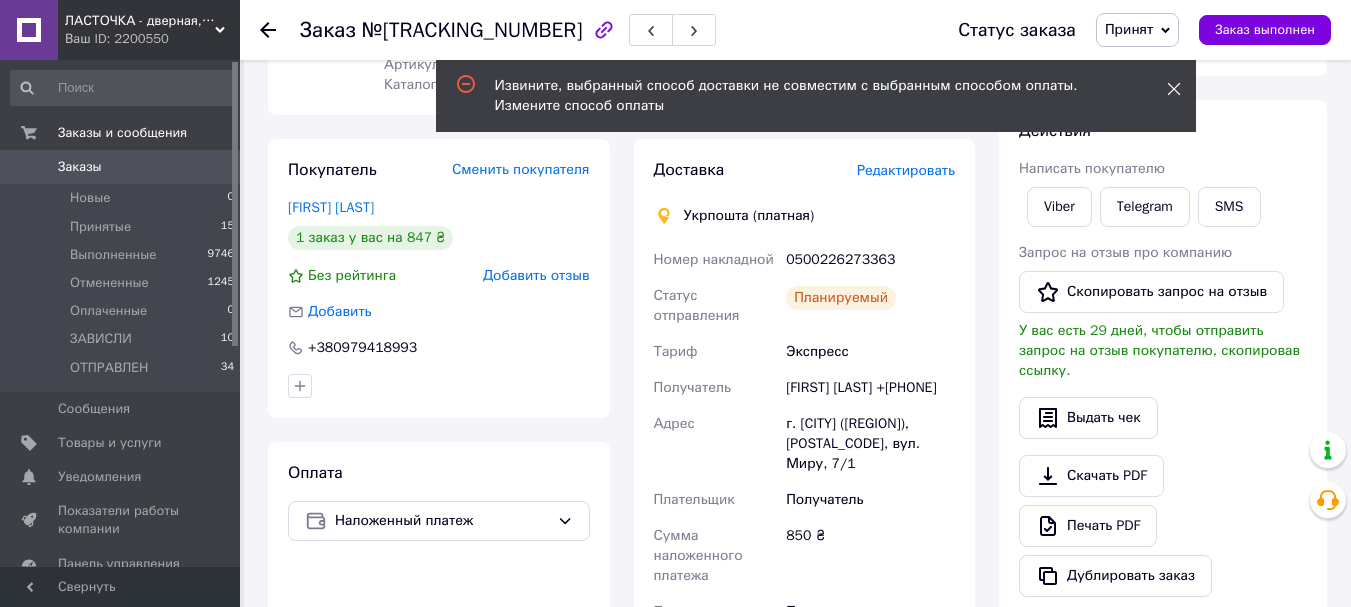 click at bounding box center [1174, 89] 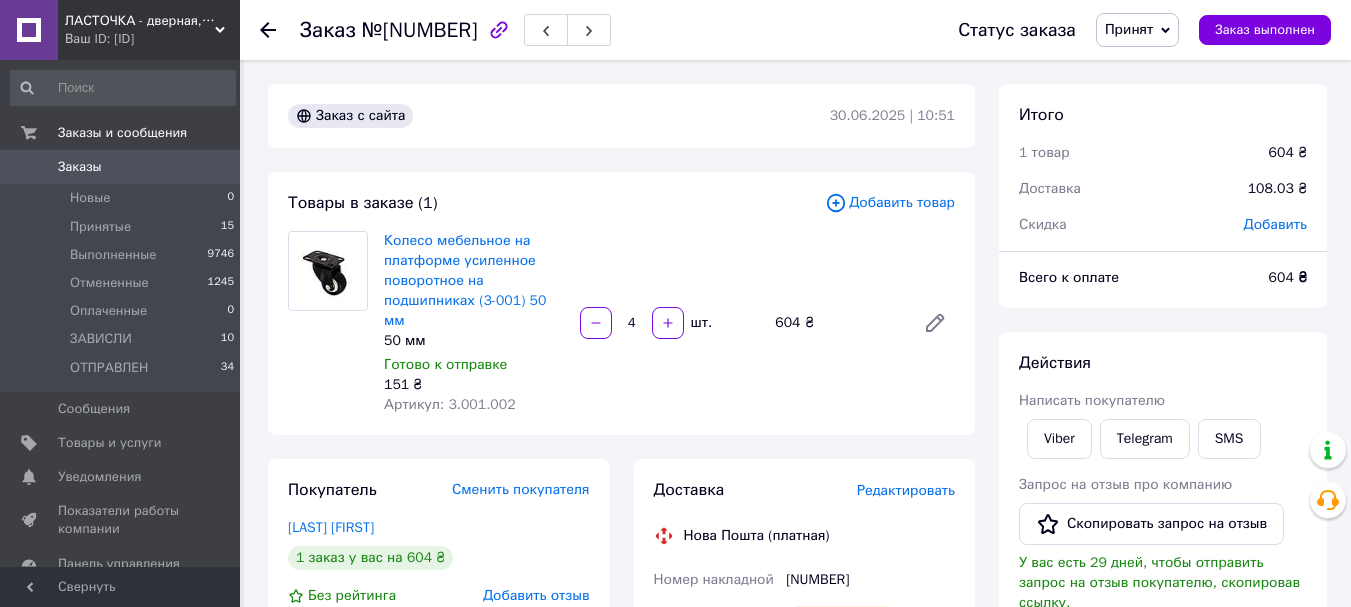 scroll, scrollTop: 0, scrollLeft: 0, axis: both 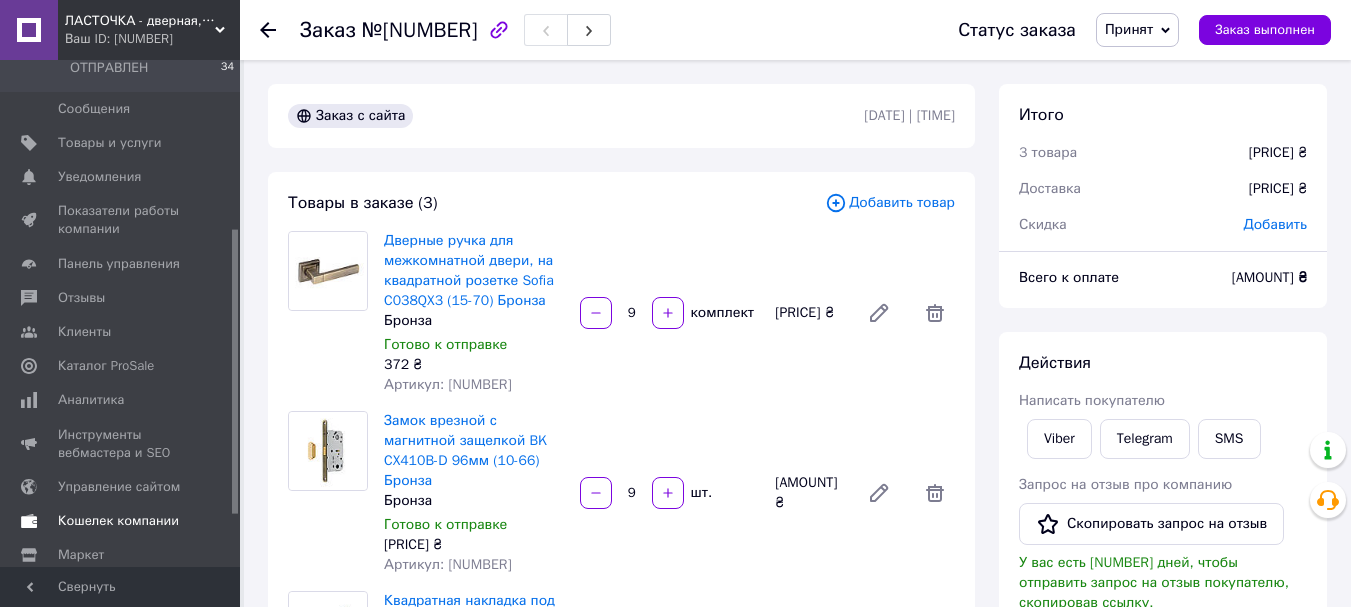 click on "Кошелек компании" at bounding box center [118, 521] 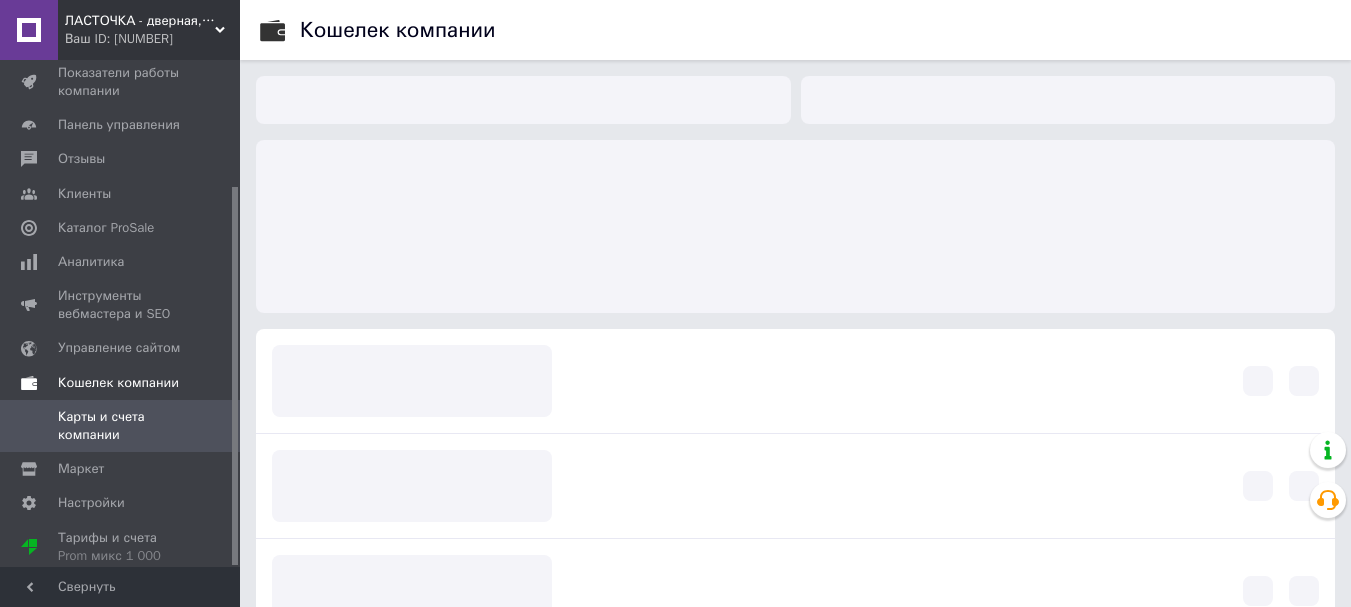 scroll, scrollTop: 169, scrollLeft: 0, axis: vertical 